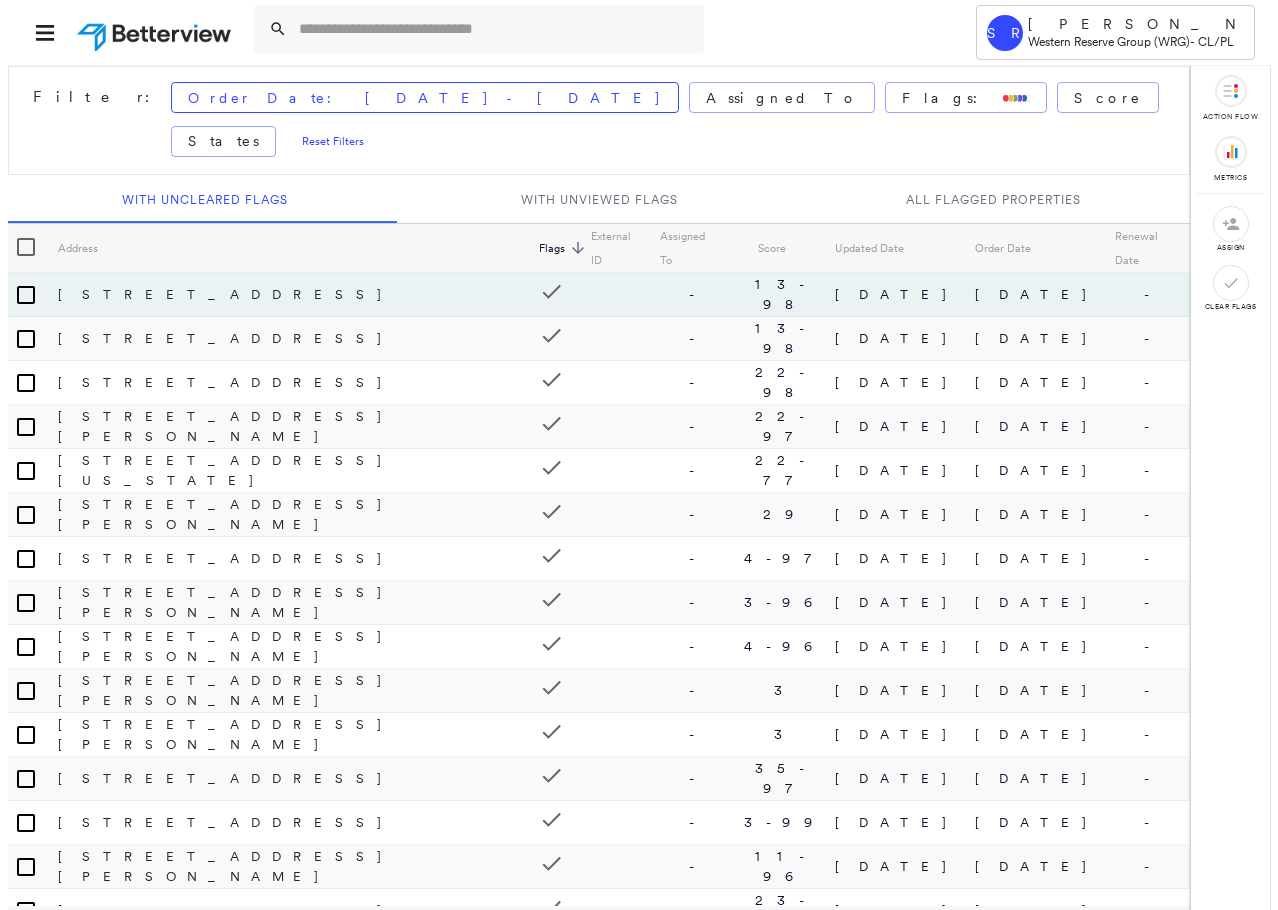 scroll, scrollTop: 0, scrollLeft: 0, axis: both 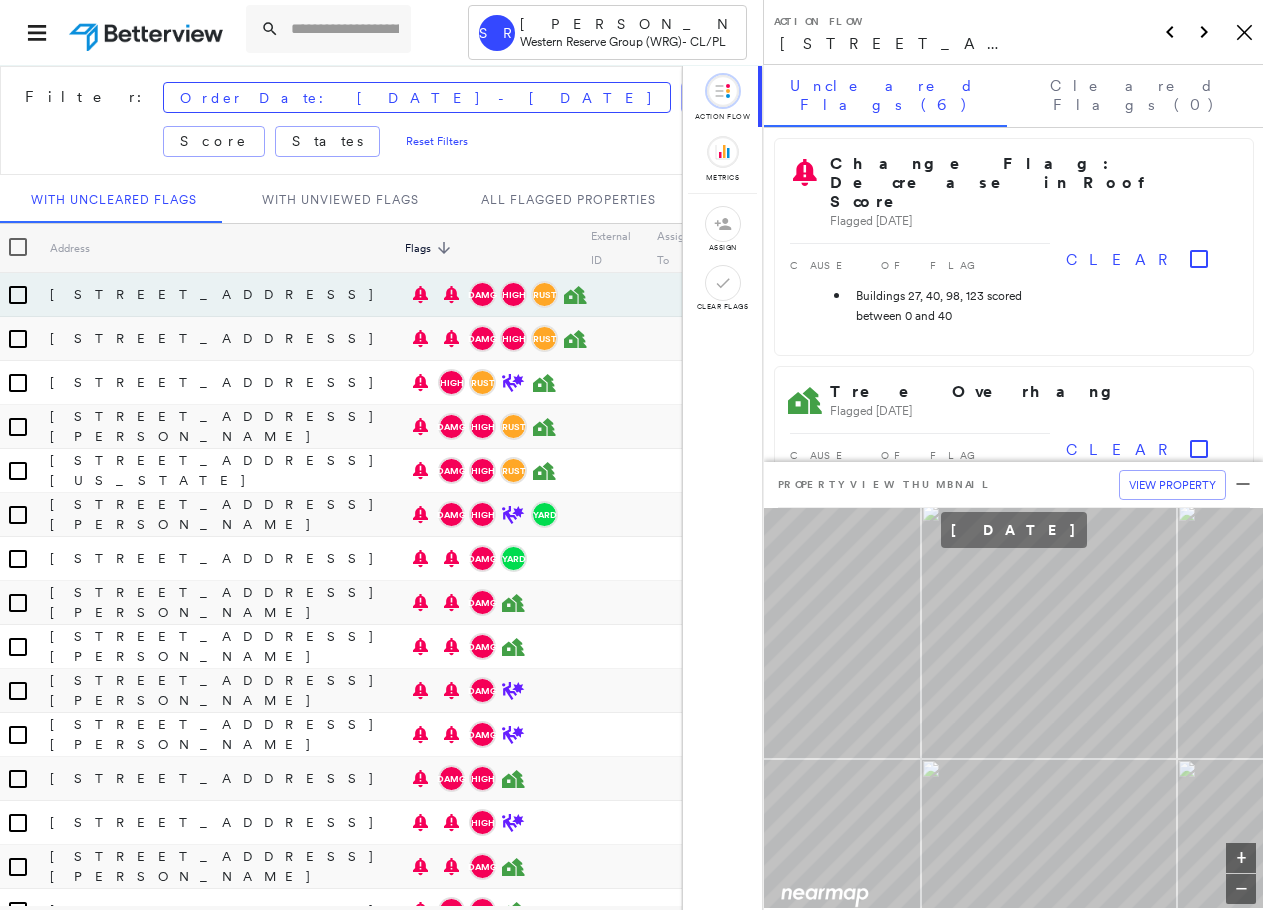 click on "Action Flow [STREET_ADDRESS] Icon_Closemodal" at bounding box center [1013, 32] 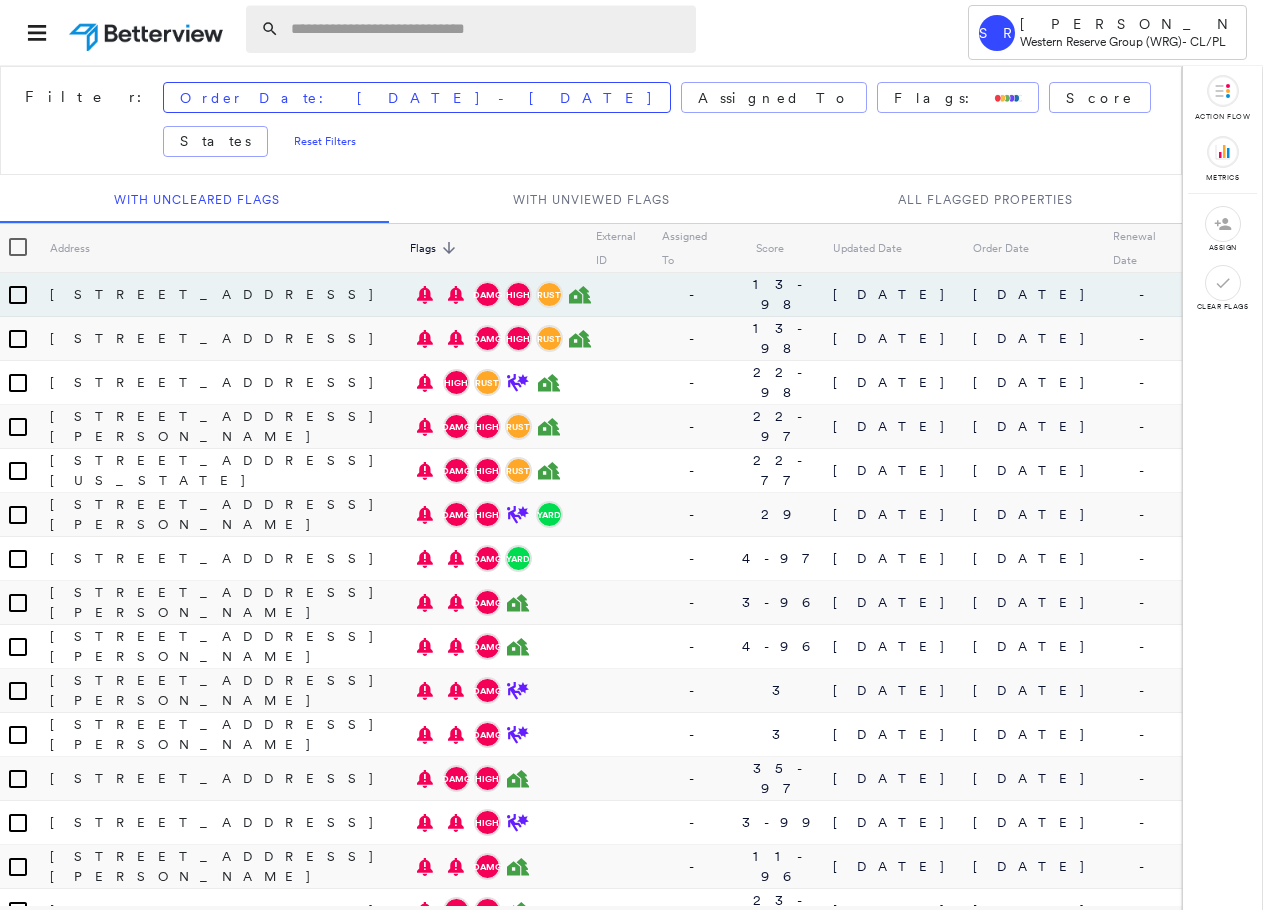 click at bounding box center (487, 29) 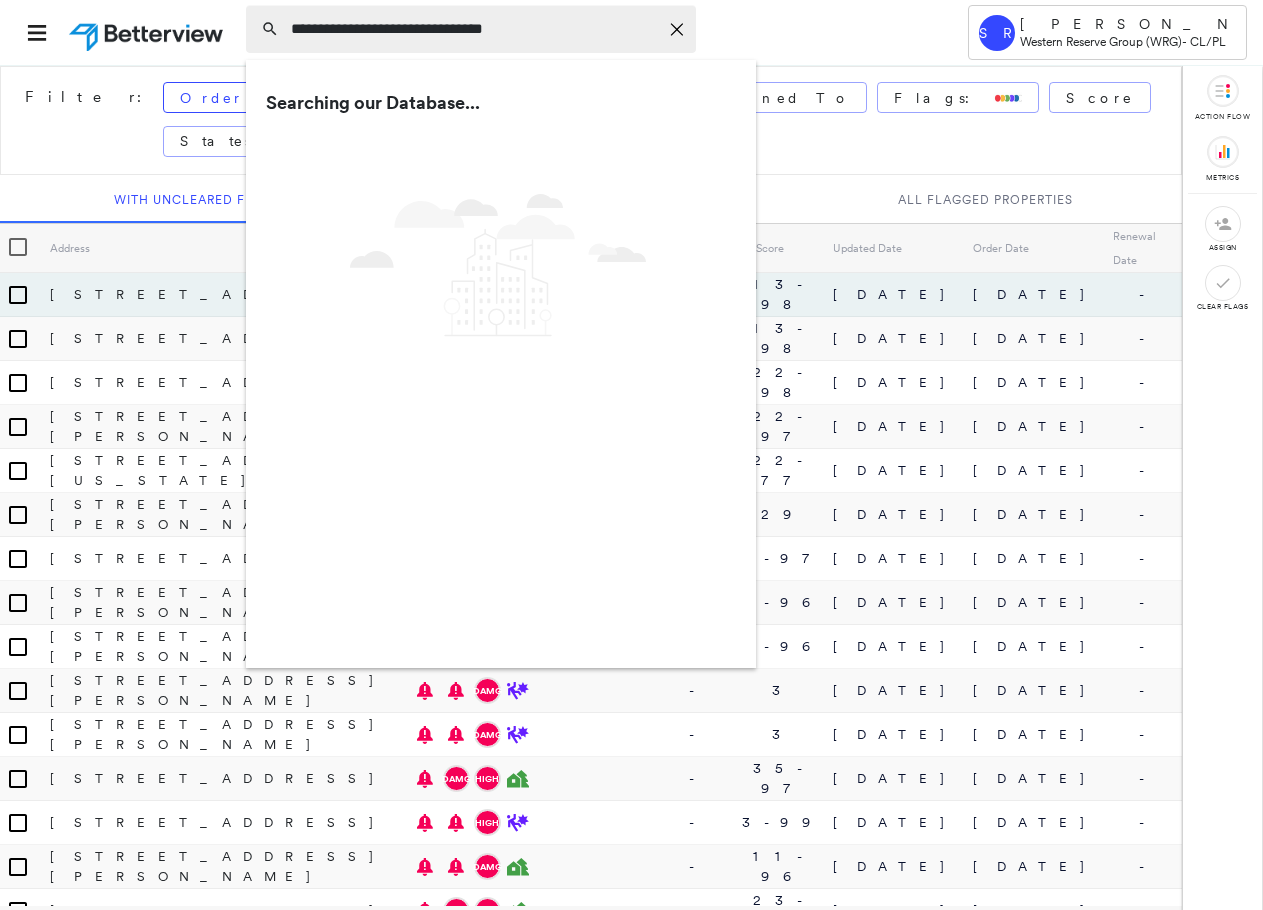 type on "**********" 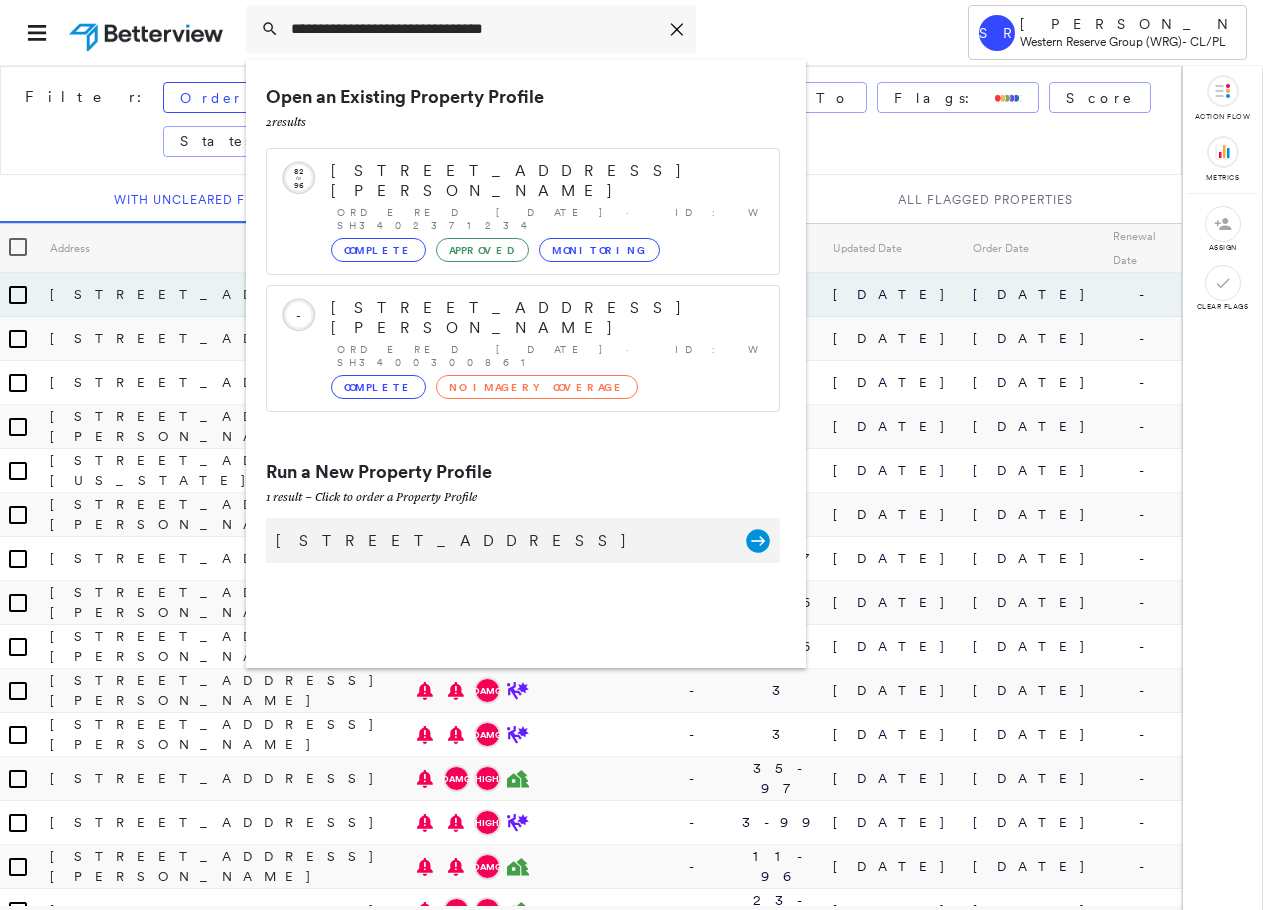 click on "[STREET_ADDRESS]" at bounding box center (501, 541) 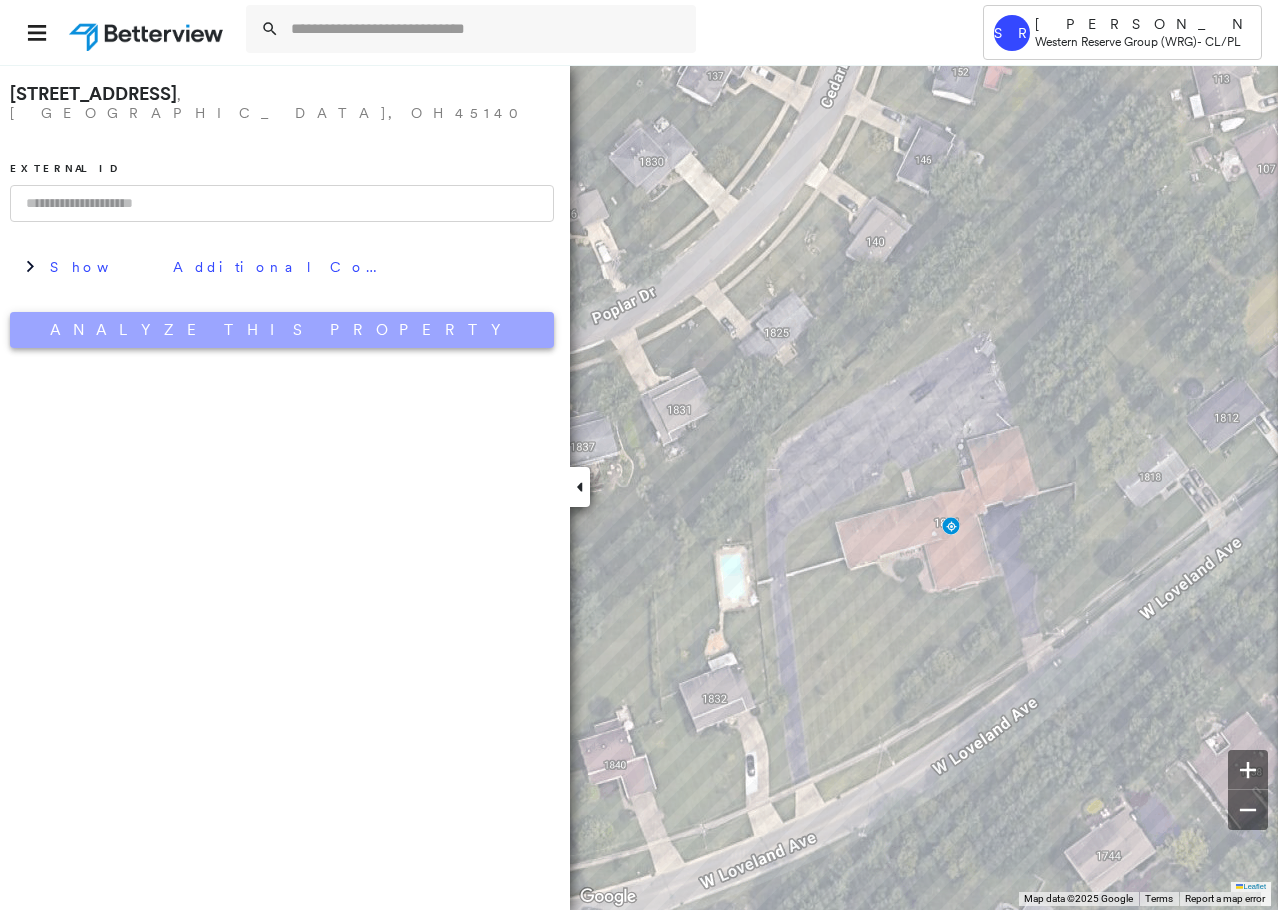 click on "Analyze This Property" at bounding box center [282, 330] 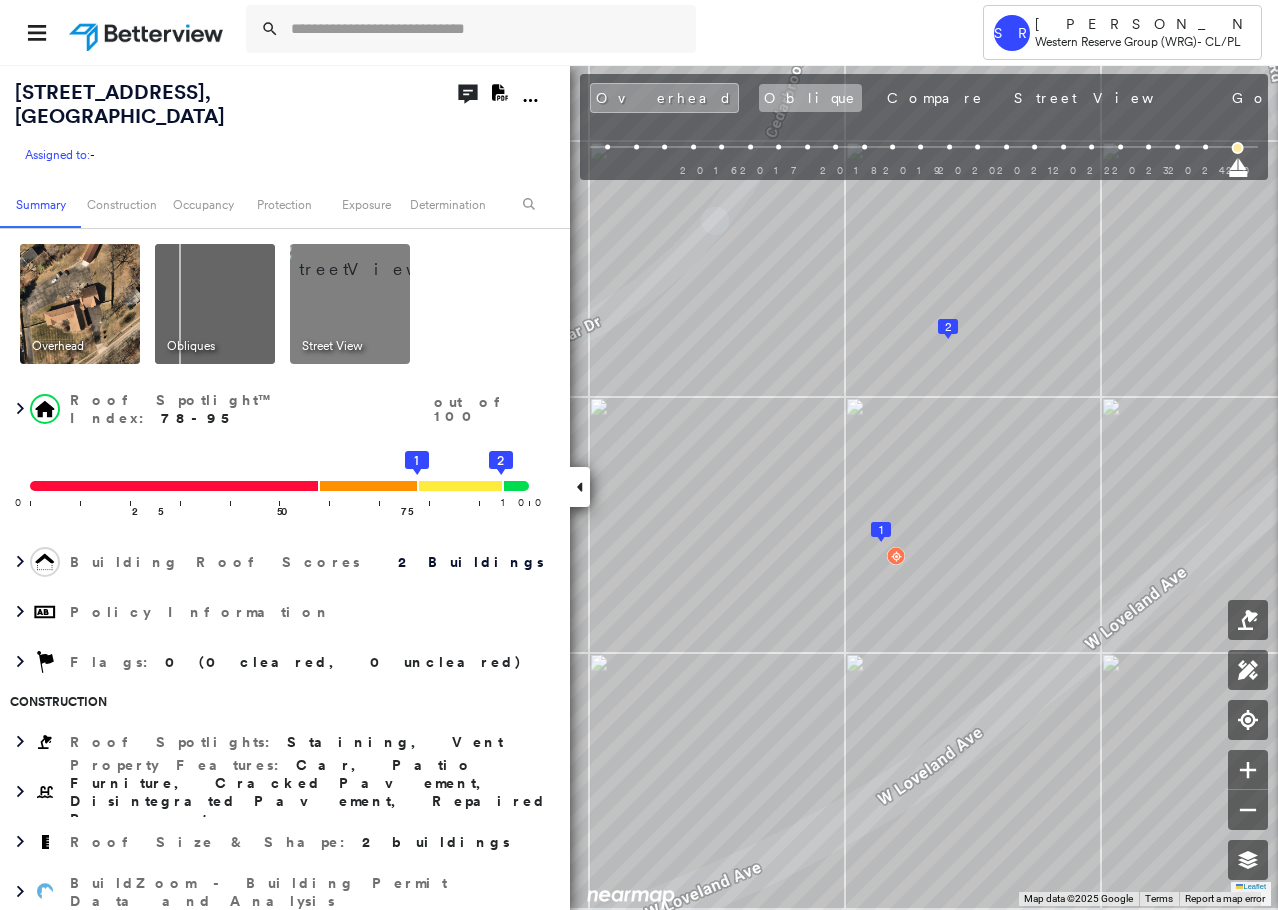 click on "Oblique" at bounding box center [810, 98] 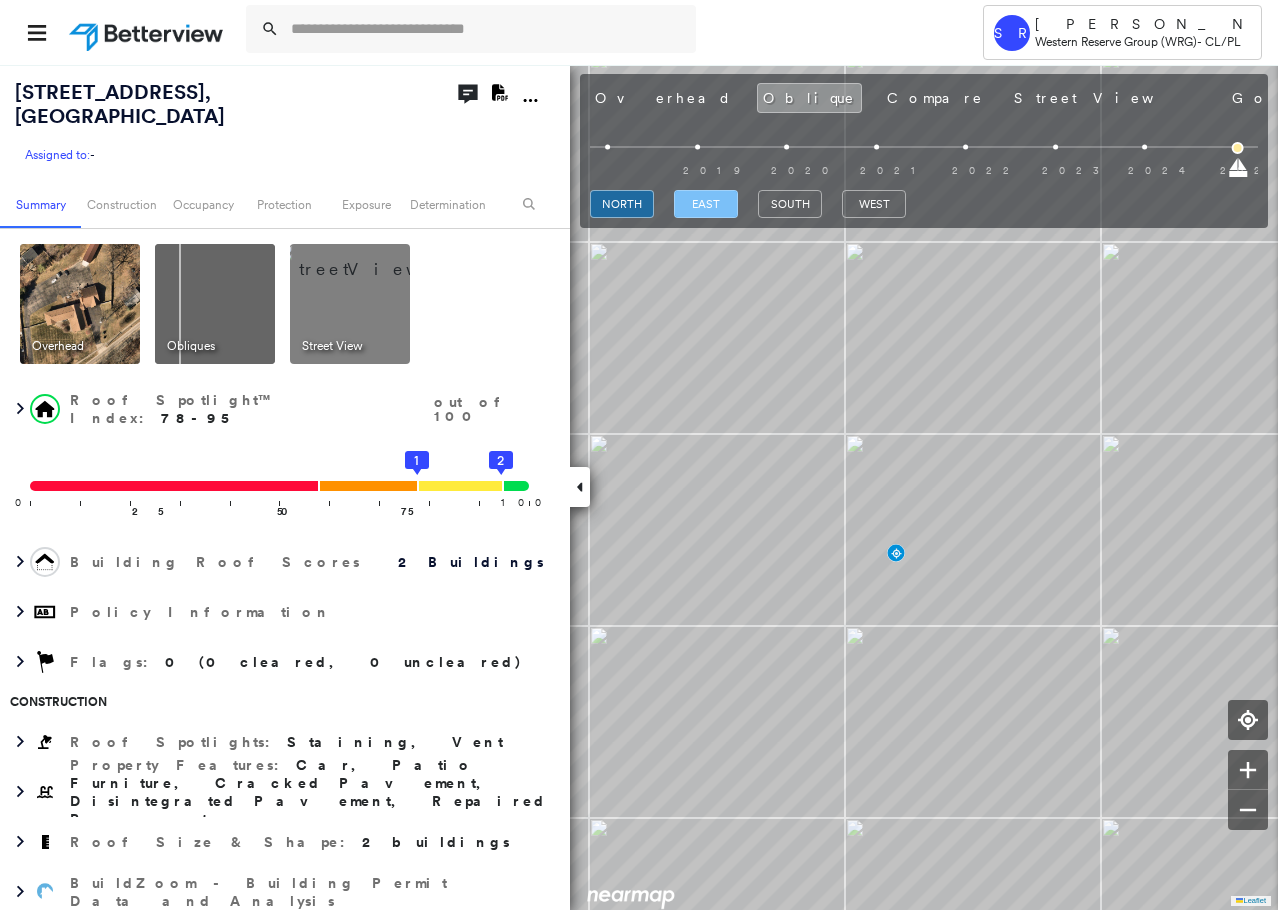 click on "east" at bounding box center [706, 204] 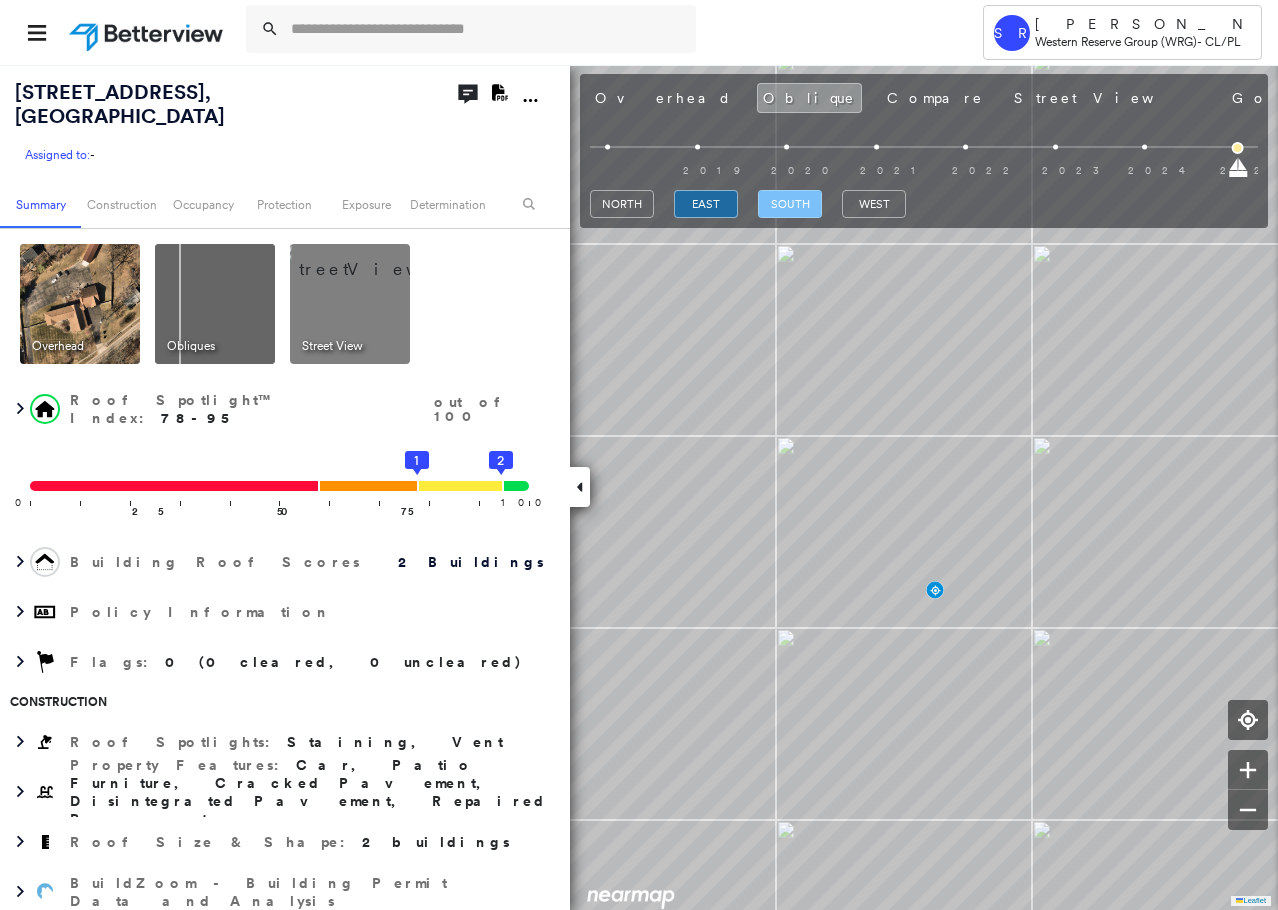 click on "south" at bounding box center (790, 204) 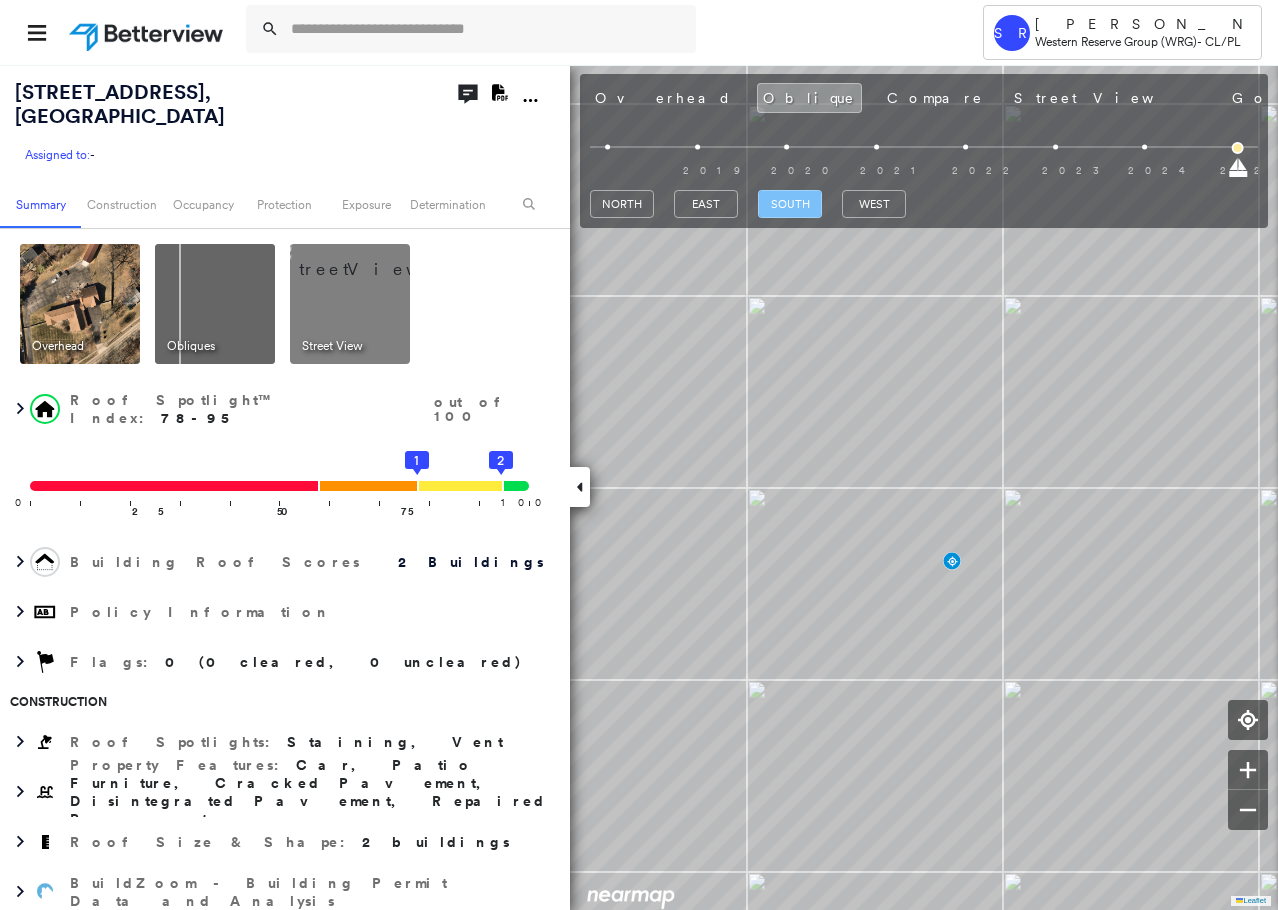 click on "south" at bounding box center (790, 204) 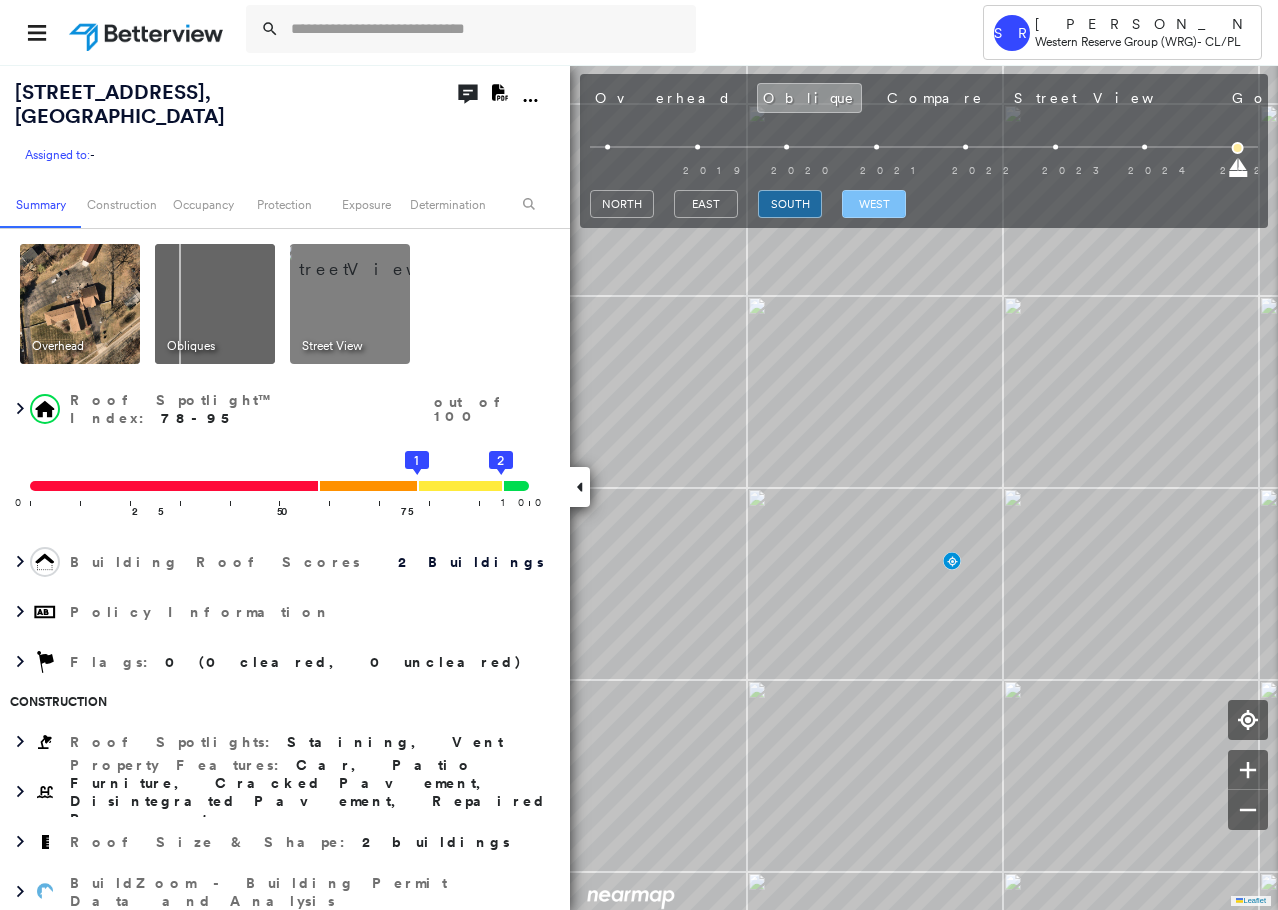 click on "west" at bounding box center (874, 204) 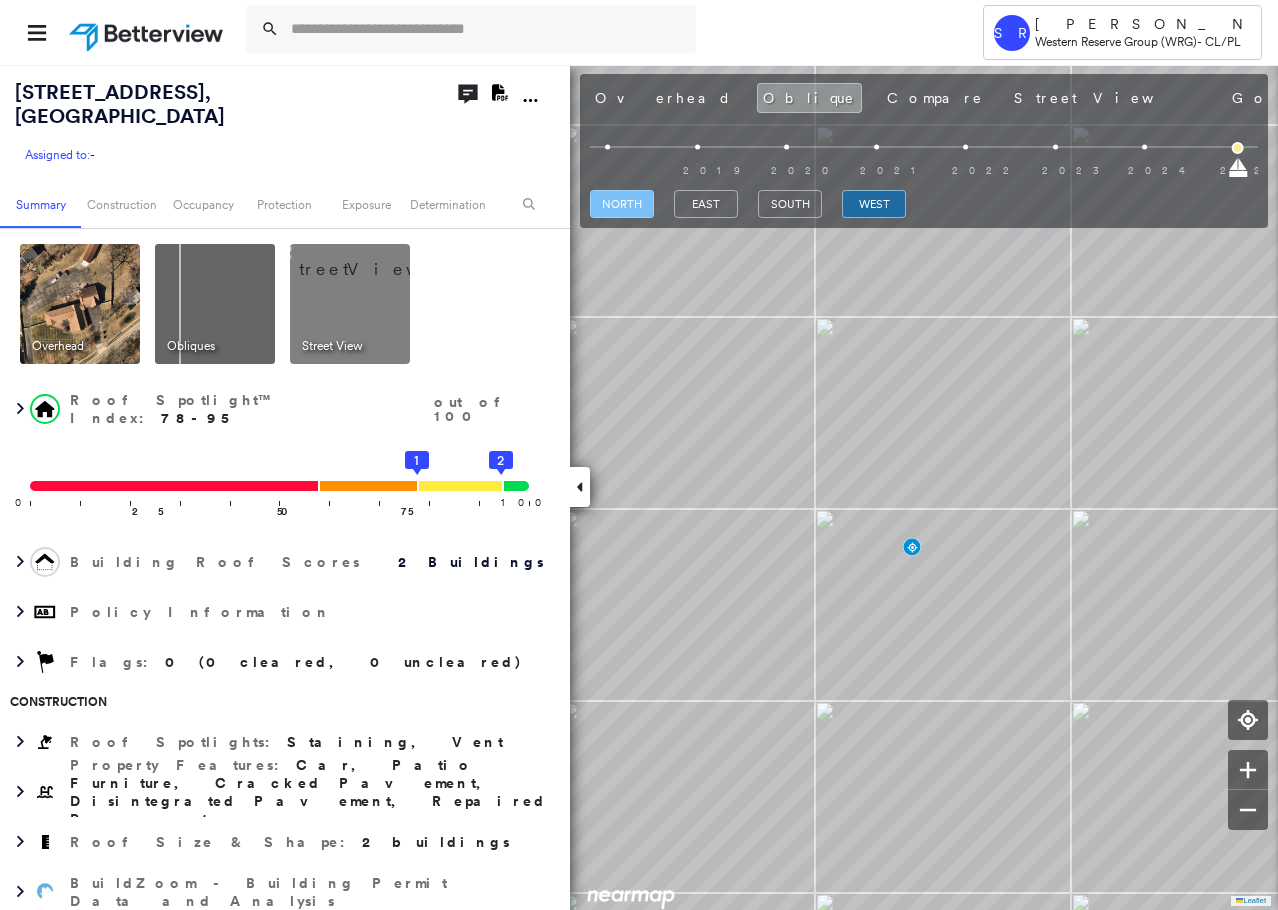 click on "north" at bounding box center [622, 204] 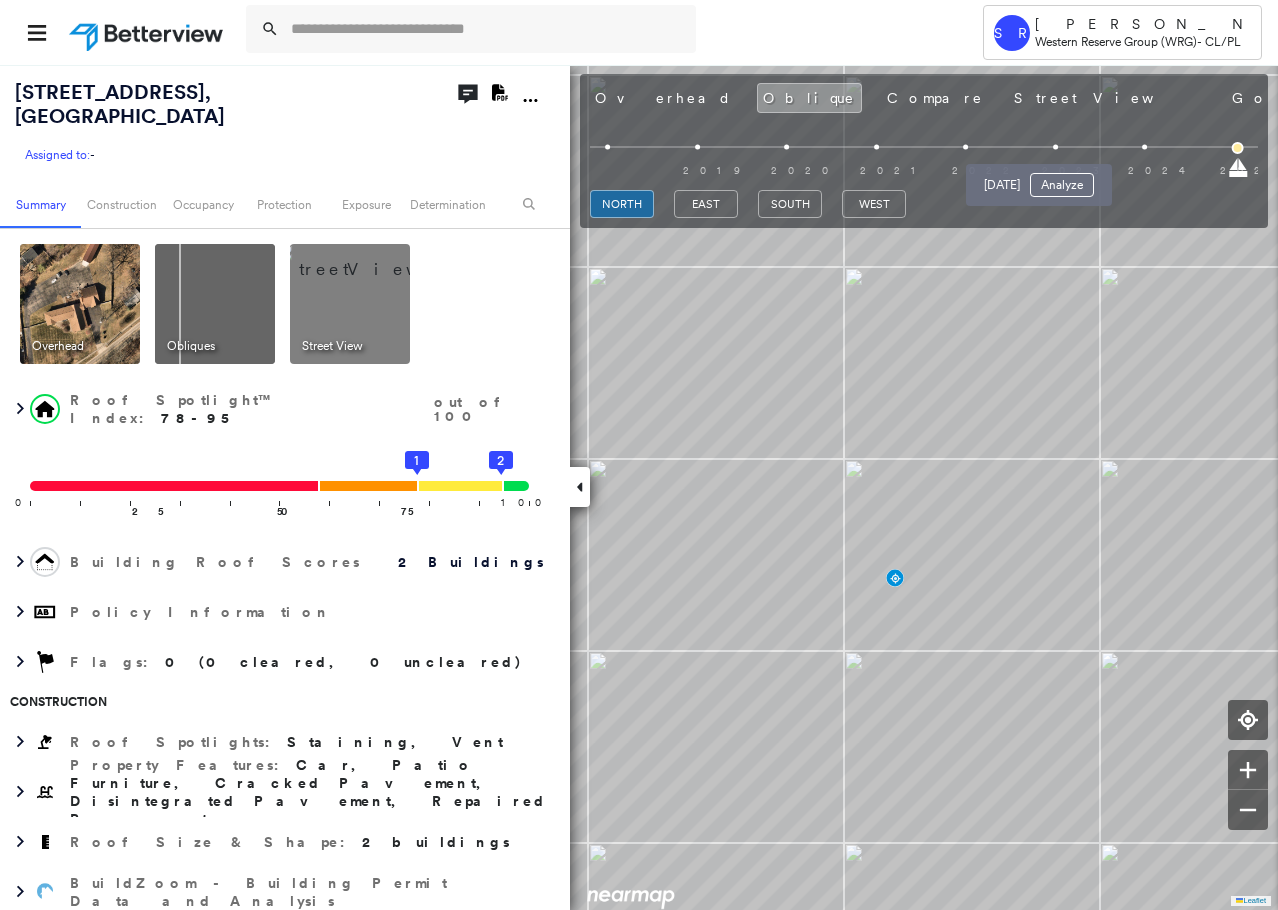 click at bounding box center (1055, 147) 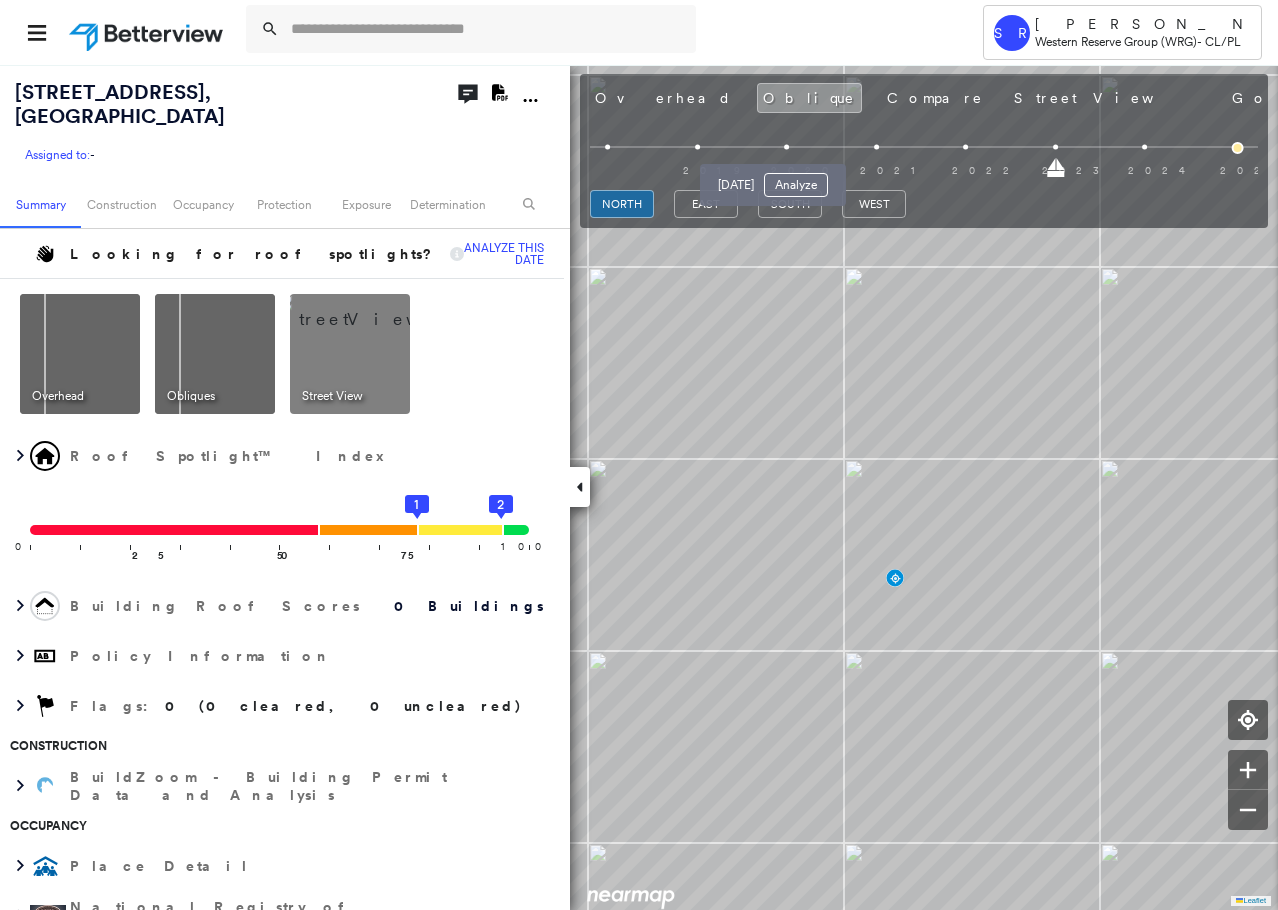 click at bounding box center [786, 147] 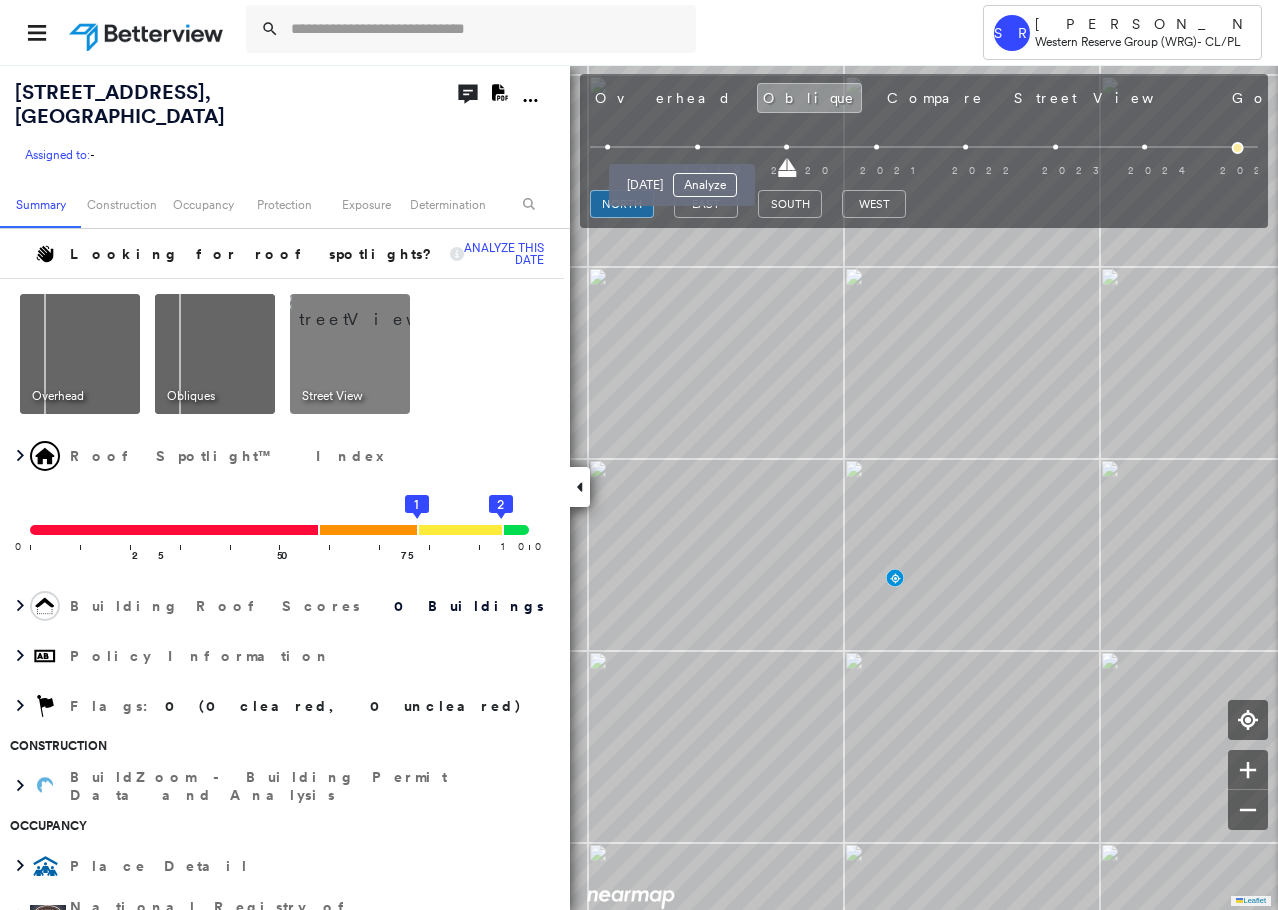 click at bounding box center [697, 147] 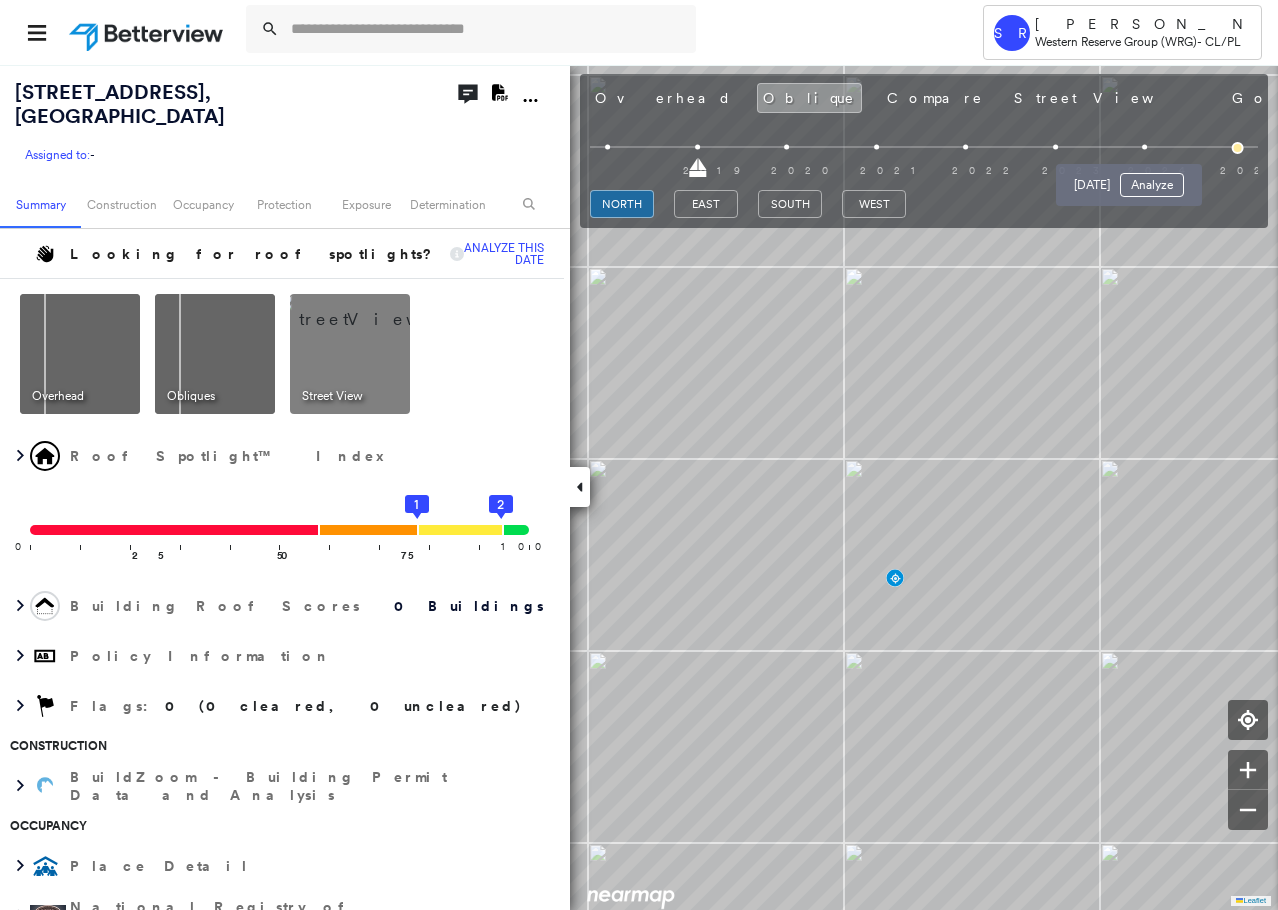 click at bounding box center (1144, 147) 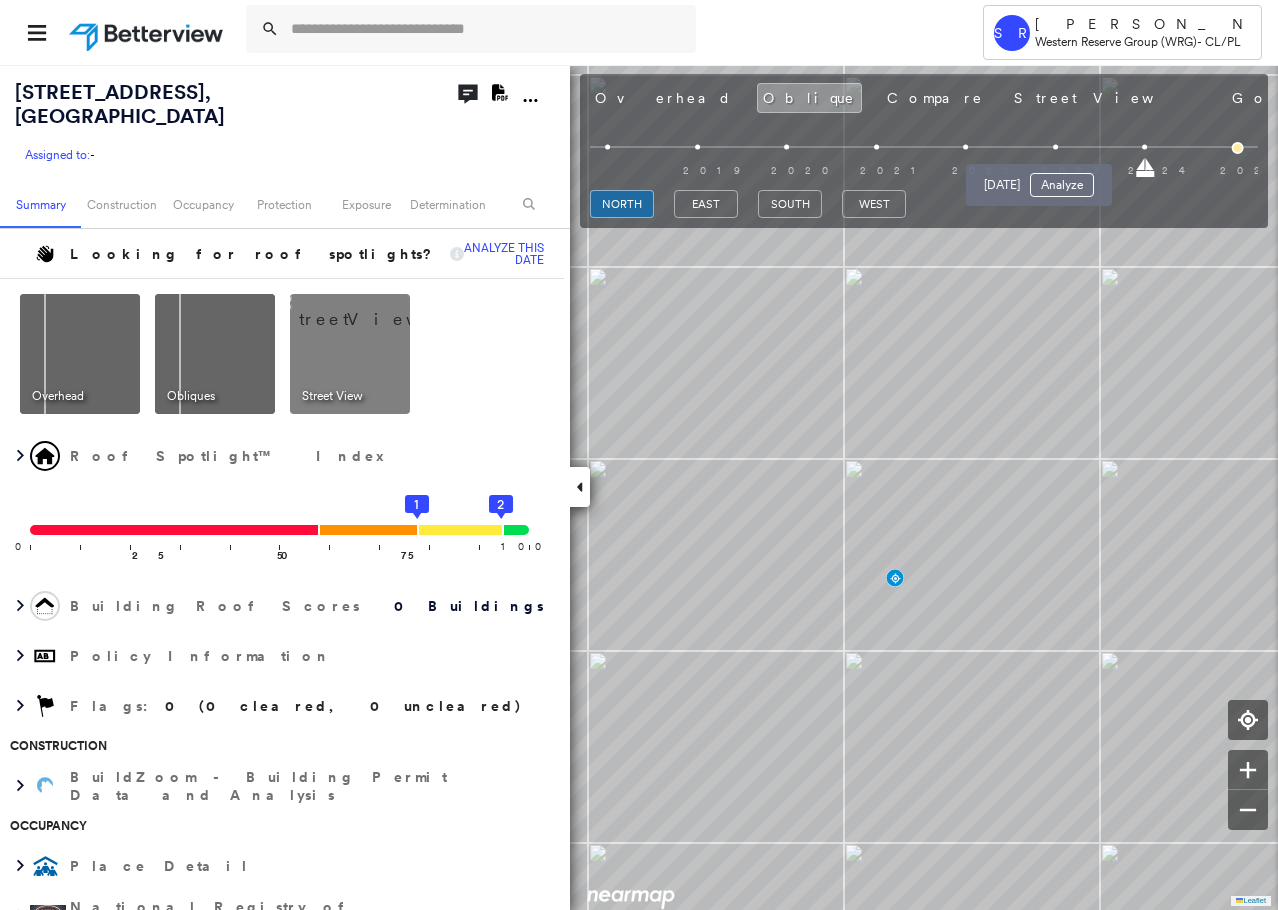 click at bounding box center [1055, 147] 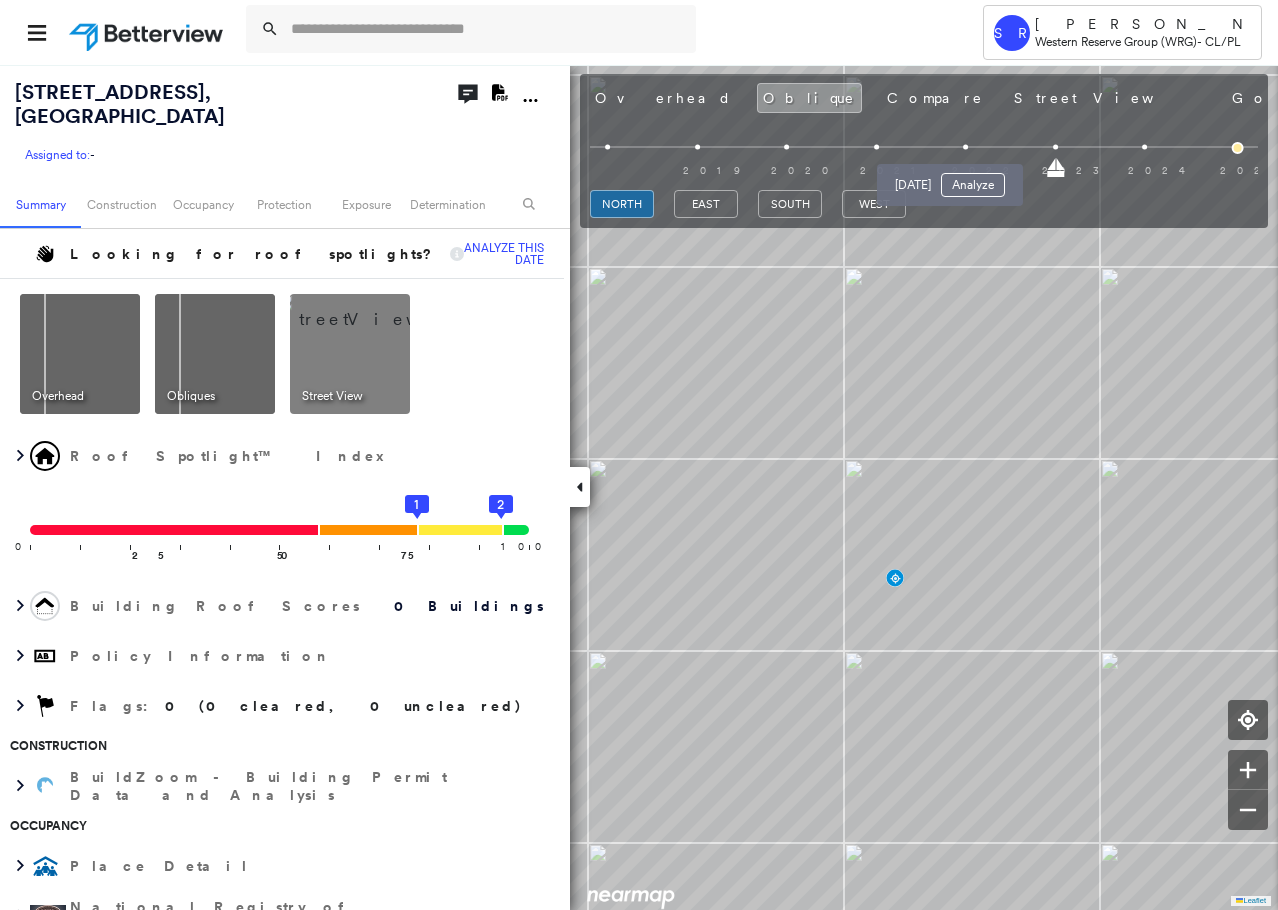 click at bounding box center [965, 147] 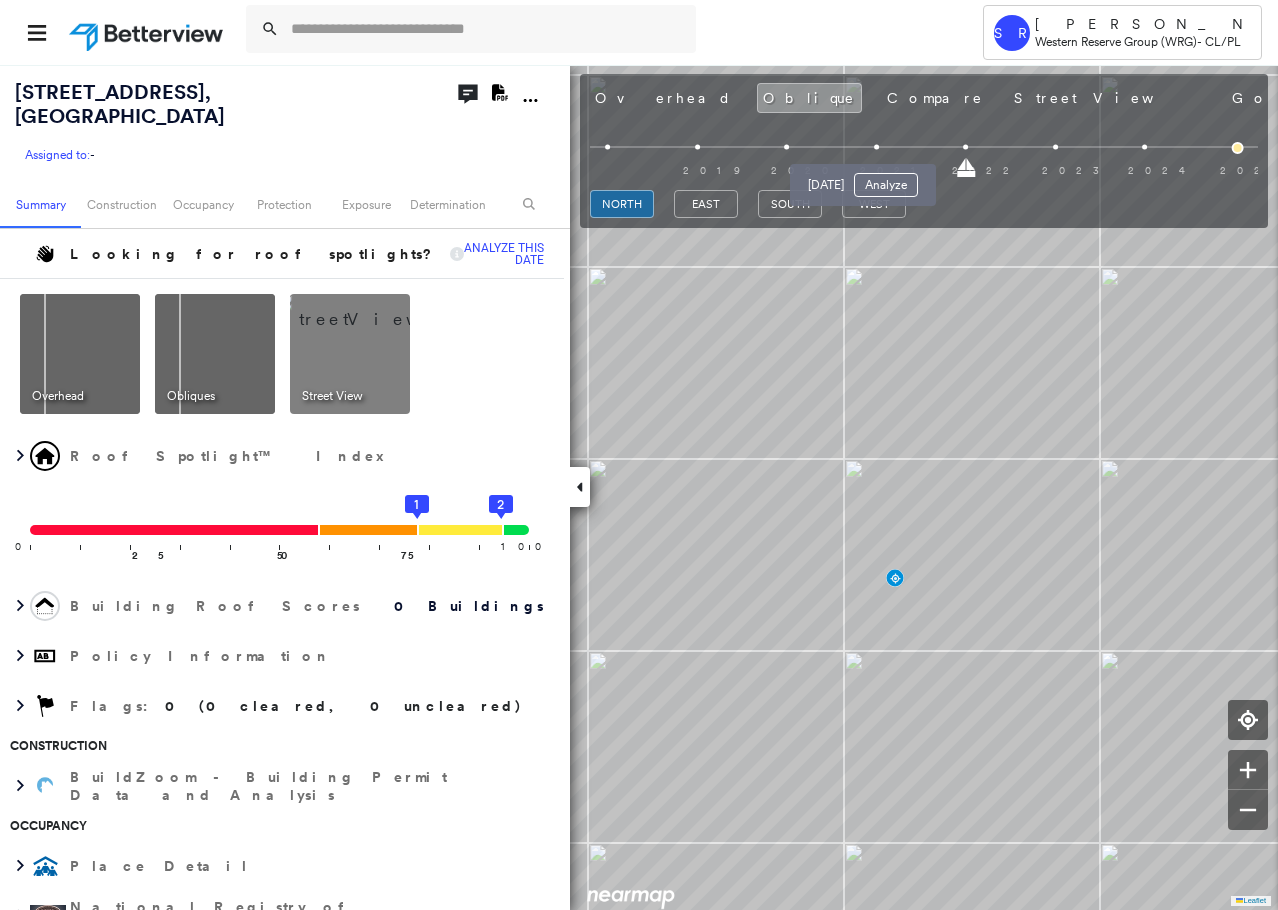 click at bounding box center [876, 147] 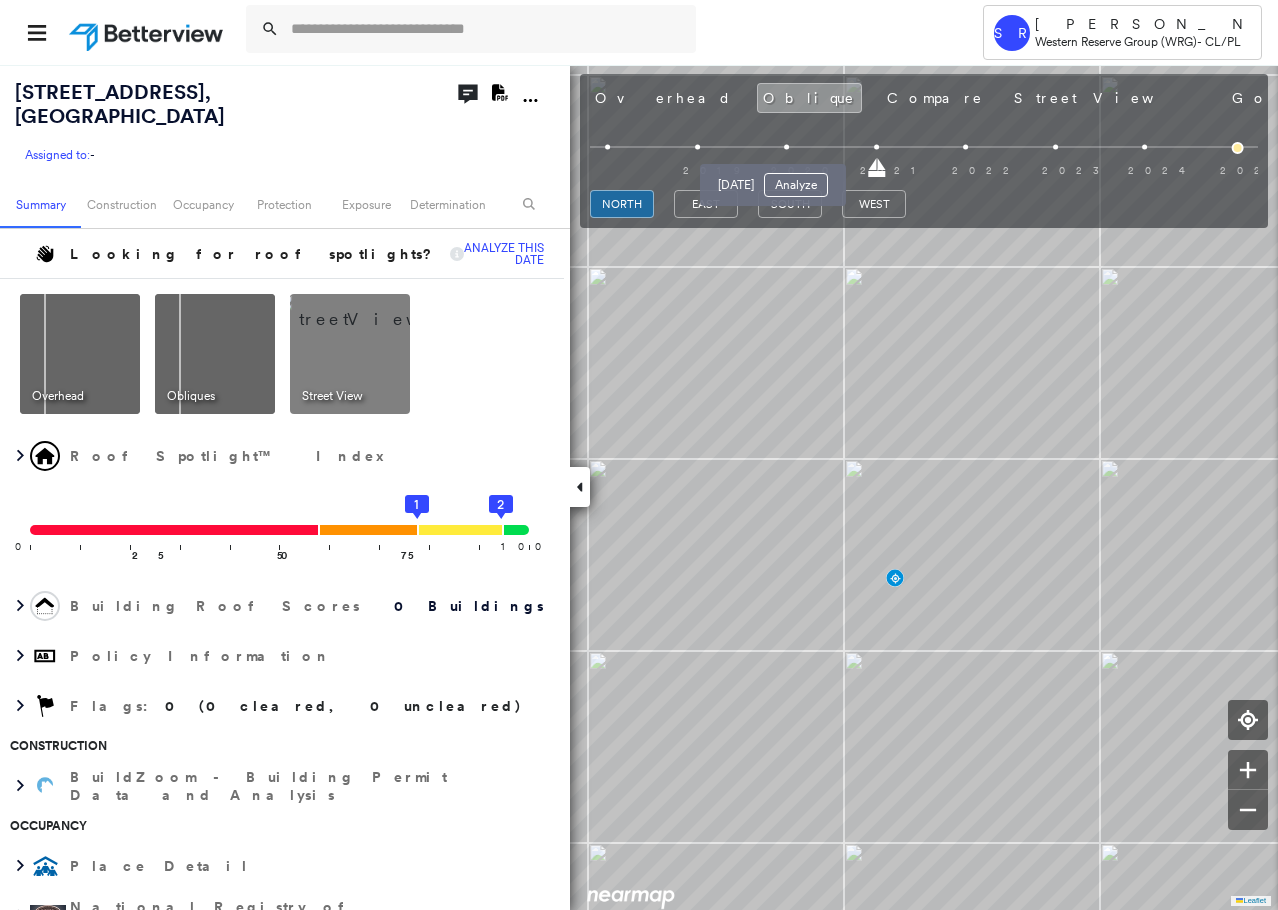 click at bounding box center [786, 147] 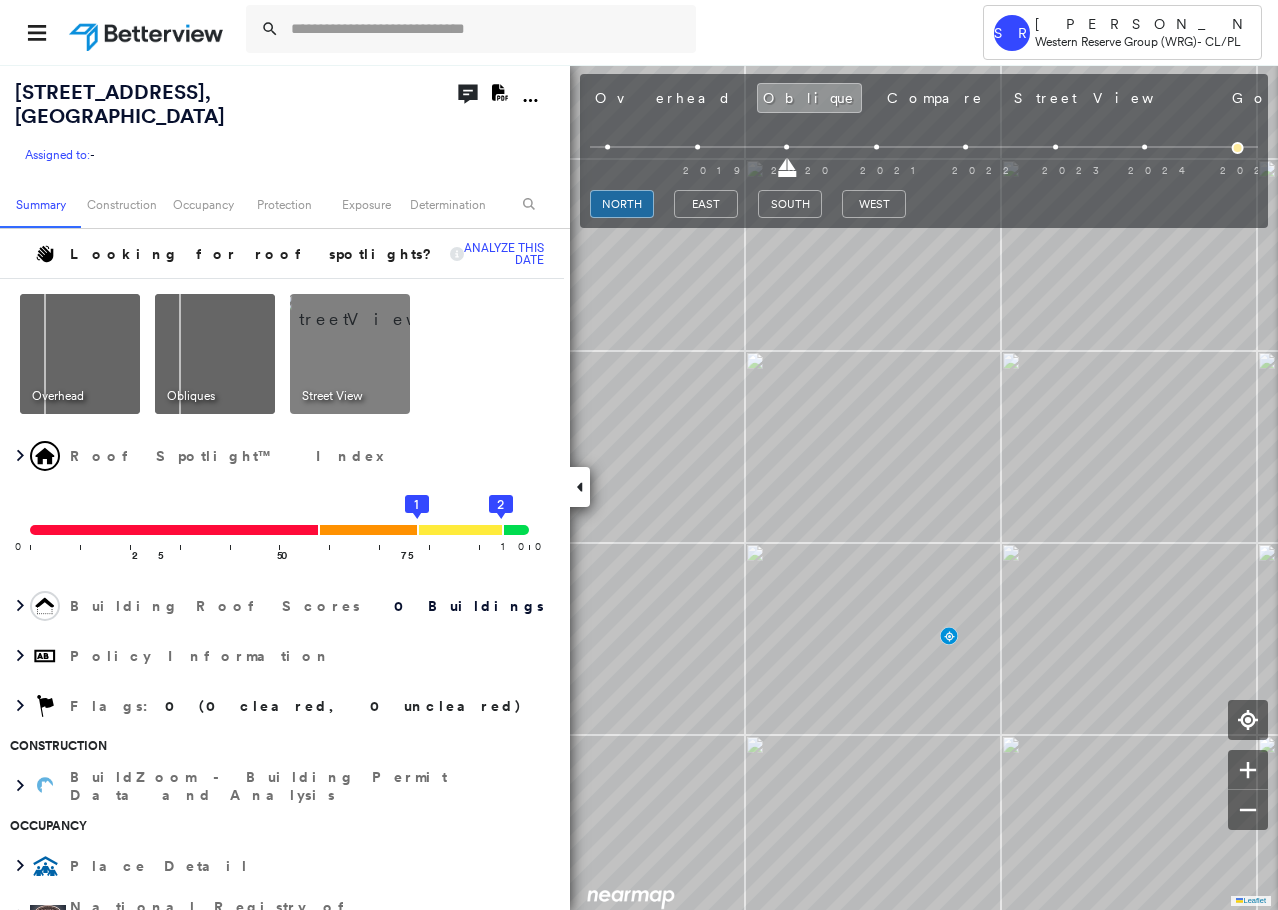 click on "Tower SR [PERSON_NAME] Western Reserve Group (WRG)  -   CL/PL [STREET_ADDRESS] Assigned to:  - Assigned to:  - Assigned to:  - Open Comments Download PDF Report Summary Construction Occupancy Protection Exposure Determination Looking for roof spotlights? Analyze this date Overhead Obliques Street View Roof Spotlight™ Index 0 100 25 50 75 2 1 Building Roof Scores 0 Buildings Policy Information Flags :  0 (0 cleared, 0 uncleared) Construction BuildZoom - Building Permit Data and Analysis Occupancy Place Detail National Registry of Historic Places Smarty Streets - Surrounding Properties Protection US Fire Administration: Nearest Fire Stations Exposure FEMA Risk Index Additional Perils Determination Flags :  0 (0 cleared, 0 uncleared) Uncleared Flags (0) Cleared Flags  (0) There are no  uncleared  flags. Action Taken New Entry History Quote/New Business Terms & Conditions Added ACV Endorsement Added Cosmetic Endorsement Inspection/Loss Control Onsite Inspection Ordered General Save" at bounding box center (639, 455) 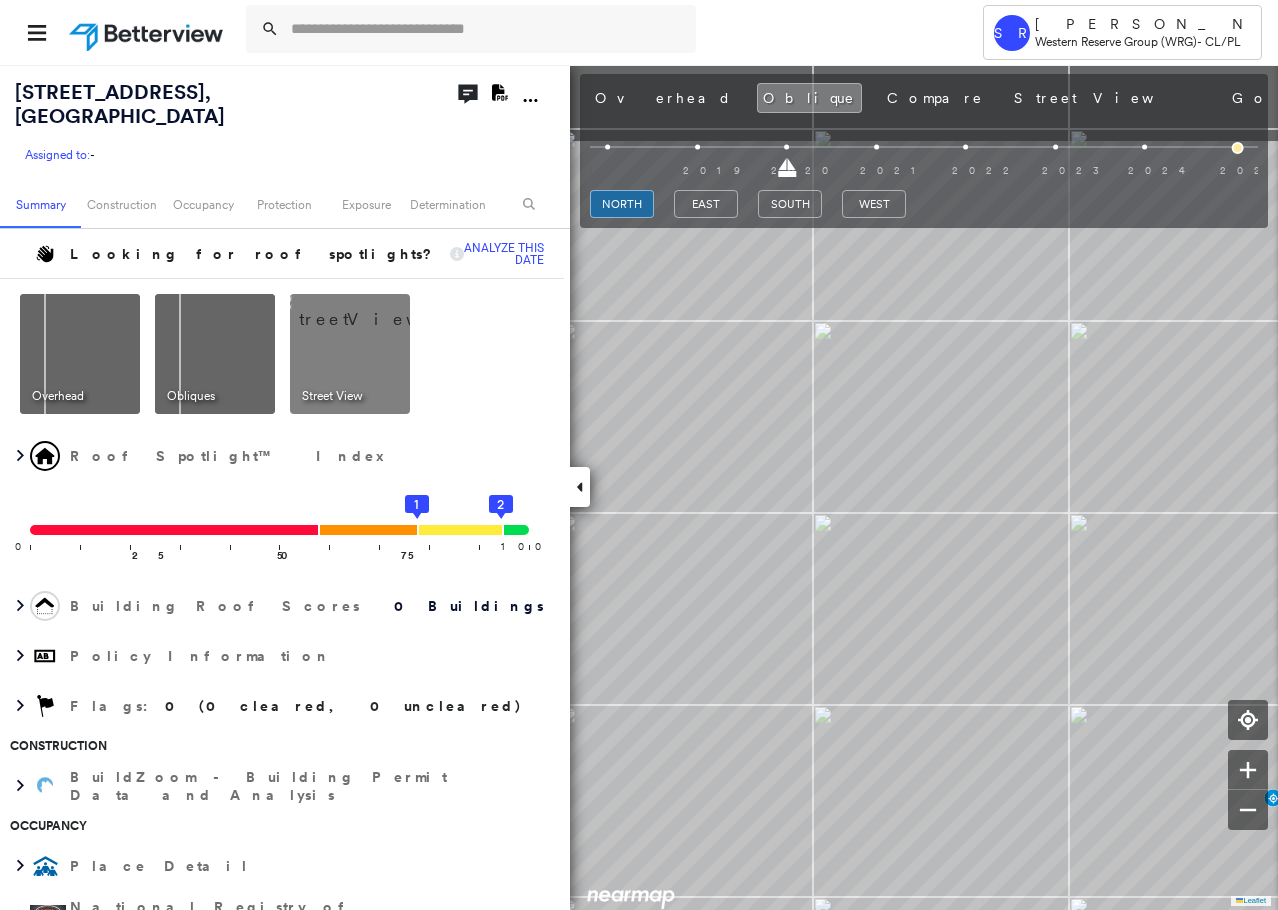 click on "Tower SR [PERSON_NAME] Western Reserve Group (WRG)  -   CL/PL [STREET_ADDRESS] Assigned to:  - Assigned to:  - Assigned to:  - Open Comments Download PDF Report Summary Construction Occupancy Protection Exposure Determination Looking for roof spotlights? Analyze this date Overhead Obliques Street View Roof Spotlight™ Index 0 100 25 50 75 2 1 Building Roof Scores 0 Buildings Policy Information Flags :  0 (0 cleared, 0 uncleared) Construction BuildZoom - Building Permit Data and Analysis Occupancy Place Detail National Registry of Historic Places Smarty Streets - Surrounding Properties Protection US Fire Administration: Nearest Fire Stations Exposure FEMA Risk Index Additional Perils Determination Flags :  0 (0 cleared, 0 uncleared) Uncleared Flags (0) Cleared Flags  (0) There are no  uncleared  flags. Action Taken New Entry History Quote/New Business Terms & Conditions Added ACV Endorsement Added Cosmetic Endorsement Inspection/Loss Control Onsite Inspection Ordered General Save" at bounding box center (639, 455) 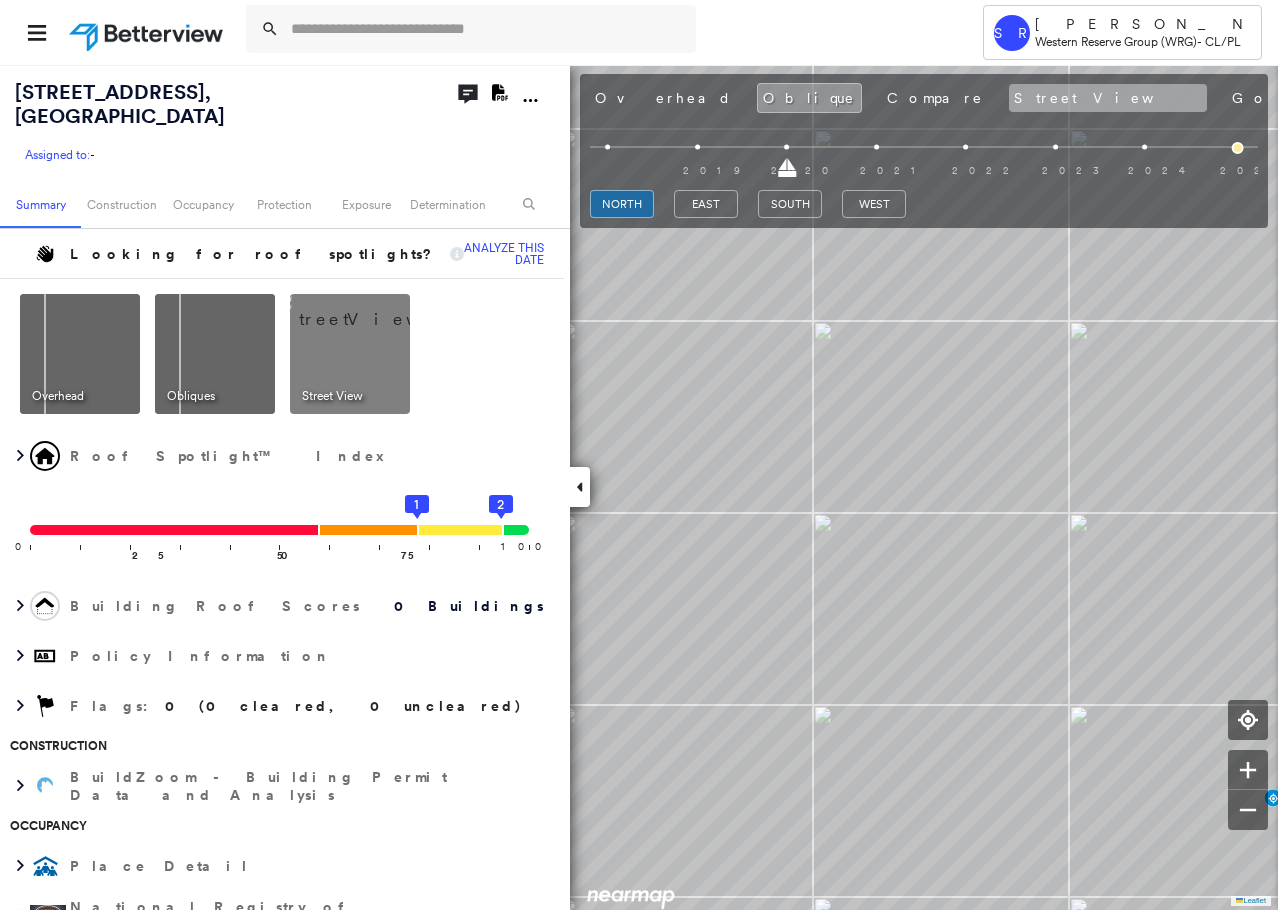 click on "Street View" at bounding box center [1108, 98] 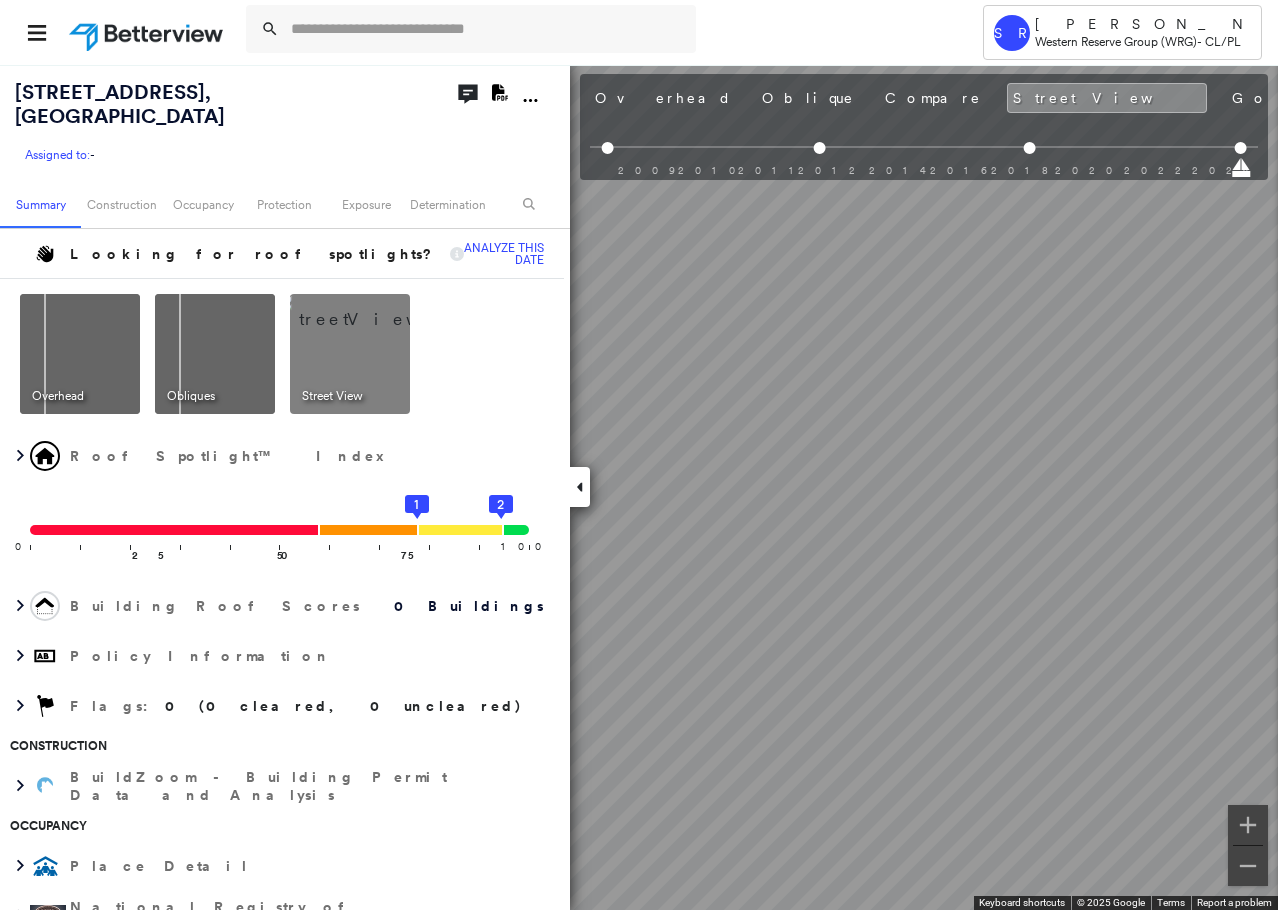 click on "Tower SR [PERSON_NAME] Western Reserve Group (WRG)  -   CL/PL [STREET_ADDRESS] Assigned to:  - Assigned to:  - Assigned to:  - Open Comments Download PDF Report Summary Construction Occupancy Protection Exposure Determination Looking for roof spotlights? Analyze this date Overhead Obliques Street View Roof Spotlight™ Index 0 100 25 50 75 2 1 Building Roof Scores 0 Buildings Policy Information Flags :  0 (0 cleared, 0 uncleared) Construction BuildZoom - Building Permit Data and Analysis Occupancy Place Detail National Registry of Historic Places Smarty Streets - Surrounding Properties Protection US Fire Administration: Nearest Fire Stations Exposure FEMA Risk Index Additional Perils Determination Flags :  0 (0 cleared, 0 uncleared) Uncleared Flags (0) Cleared Flags  (0) There are no  uncleared  flags. Action Taken New Entry History Quote/New Business Terms & Conditions Added ACV Endorsement Added Cosmetic Endorsement Inspection/Loss Control Onsite Inspection Ordered General Save" at bounding box center (639, 455) 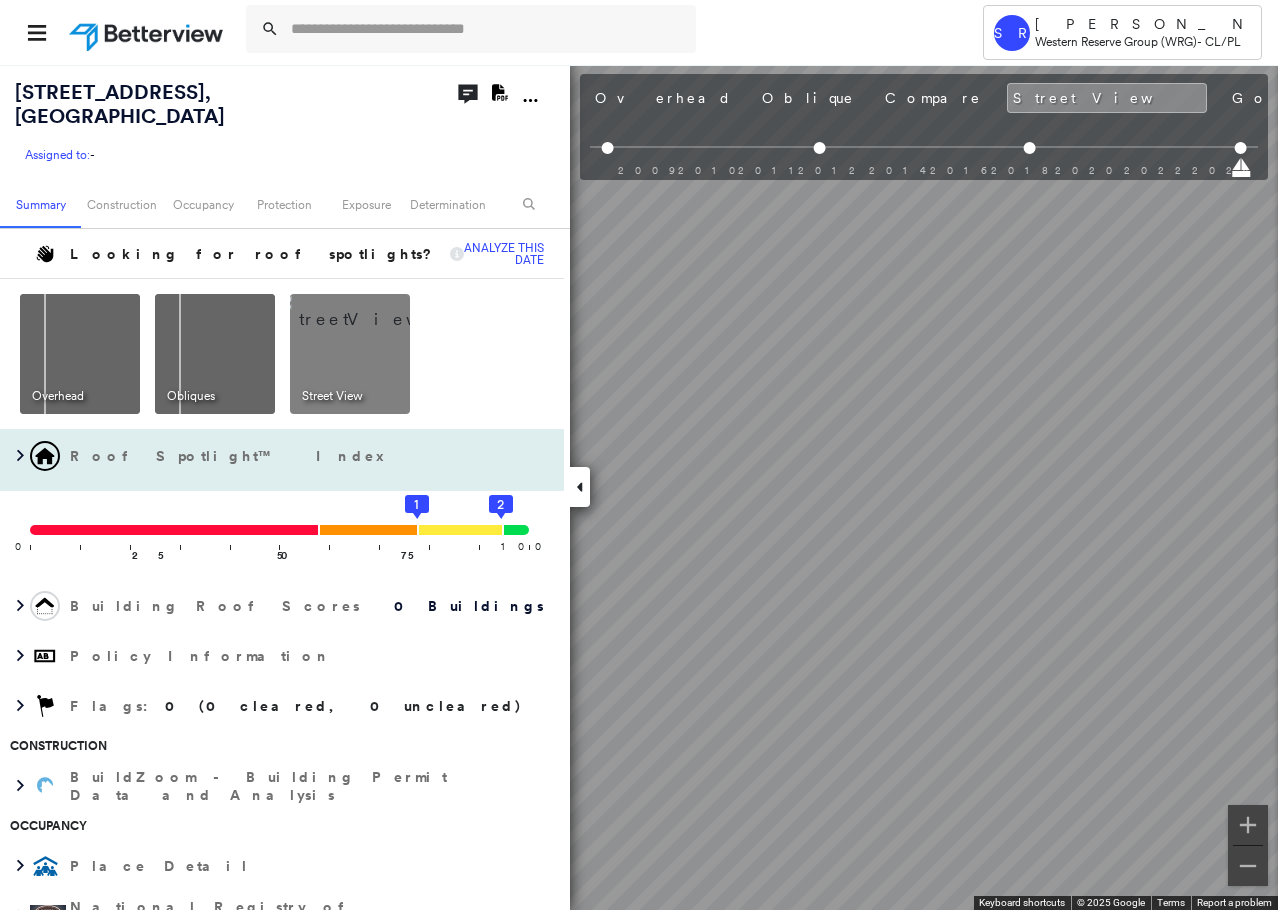 click on "[STREET_ADDRESS] Assigned to:  - Assigned to:  - Assigned to:  - Open Comments Download PDF Report Summary Construction Occupancy Protection Exposure Determination Looking for roof spotlights? Analyze this date Overhead Obliques Street View Roof Spotlight™ Index 0 100 25 50 75 2 1 Building Roof Scores 0 Buildings Policy Information Flags :  0 (0 cleared, 0 uncleared) Construction BuildZoom - Building Permit Data and Analysis Occupancy Place Detail National Registry of Historic Places Smarty Streets - Surrounding Properties Protection US Fire Administration: Nearest Fire Stations Exposure FEMA Risk Index Additional Perils Determination Flags :  0 (0 cleared, 0 uncleared) Uncleared Flags (0) Cleared Flags  (0) There are no  uncleared  flags. Action Taken New Entry History Quote/New Business Terms & Conditions Added ACV Endorsement Added Cosmetic Endorsement Inspection/Loss Control Report Information Added to Inspection Survey Onsite Inspection Ordered Determined No Inspection Needed" at bounding box center (639, 487) 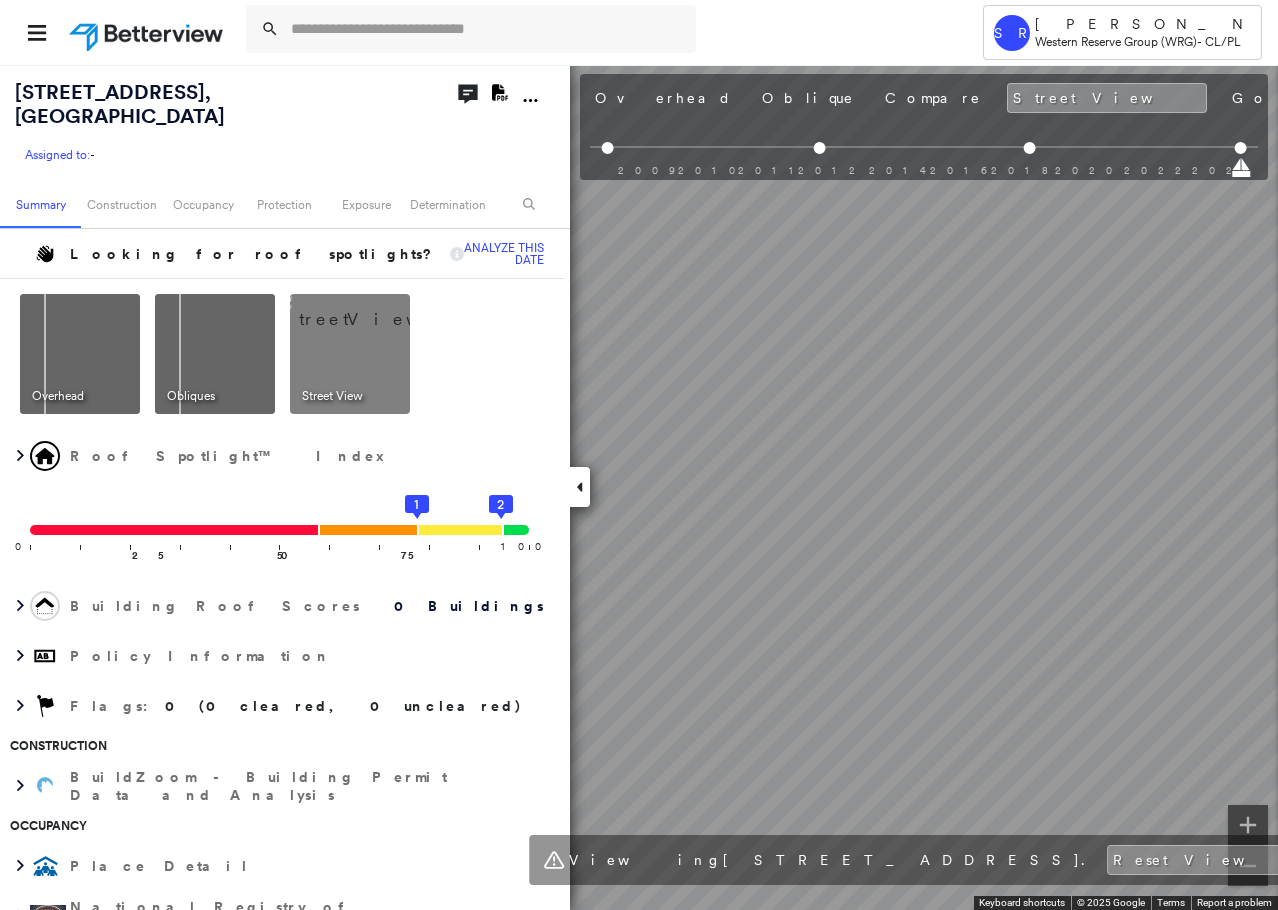 click on "Tower SR [PERSON_NAME] Western Reserve Group (WRG)  -   CL/PL [STREET_ADDRESS] Assigned to:  - Assigned to:  - Assigned to:  - Open Comments Download PDF Report Summary Construction Occupancy Protection Exposure Determination Looking for roof spotlights? Analyze this date Overhead Obliques Street View Roof Spotlight™ Index 0 100 25 50 75 2 1 Building Roof Scores 0 Buildings Policy Information Flags :  0 (0 cleared, 0 uncleared) Construction BuildZoom - Building Permit Data and Analysis Occupancy Place Detail National Registry of Historic Places Smarty Streets - Surrounding Properties Protection US Fire Administration: Nearest Fire Stations Exposure FEMA Risk Index Additional Perils Determination Flags :  0 (0 cleared, 0 uncleared) Uncleared Flags (0) Cleared Flags  (0) There are no  uncleared  flags. Action Taken New Entry History Quote/New Business Terms & Conditions Added ACV Endorsement Added Cosmetic Endorsement Inspection/Loss Control Onsite Inspection Ordered General Save" at bounding box center (639, 455) 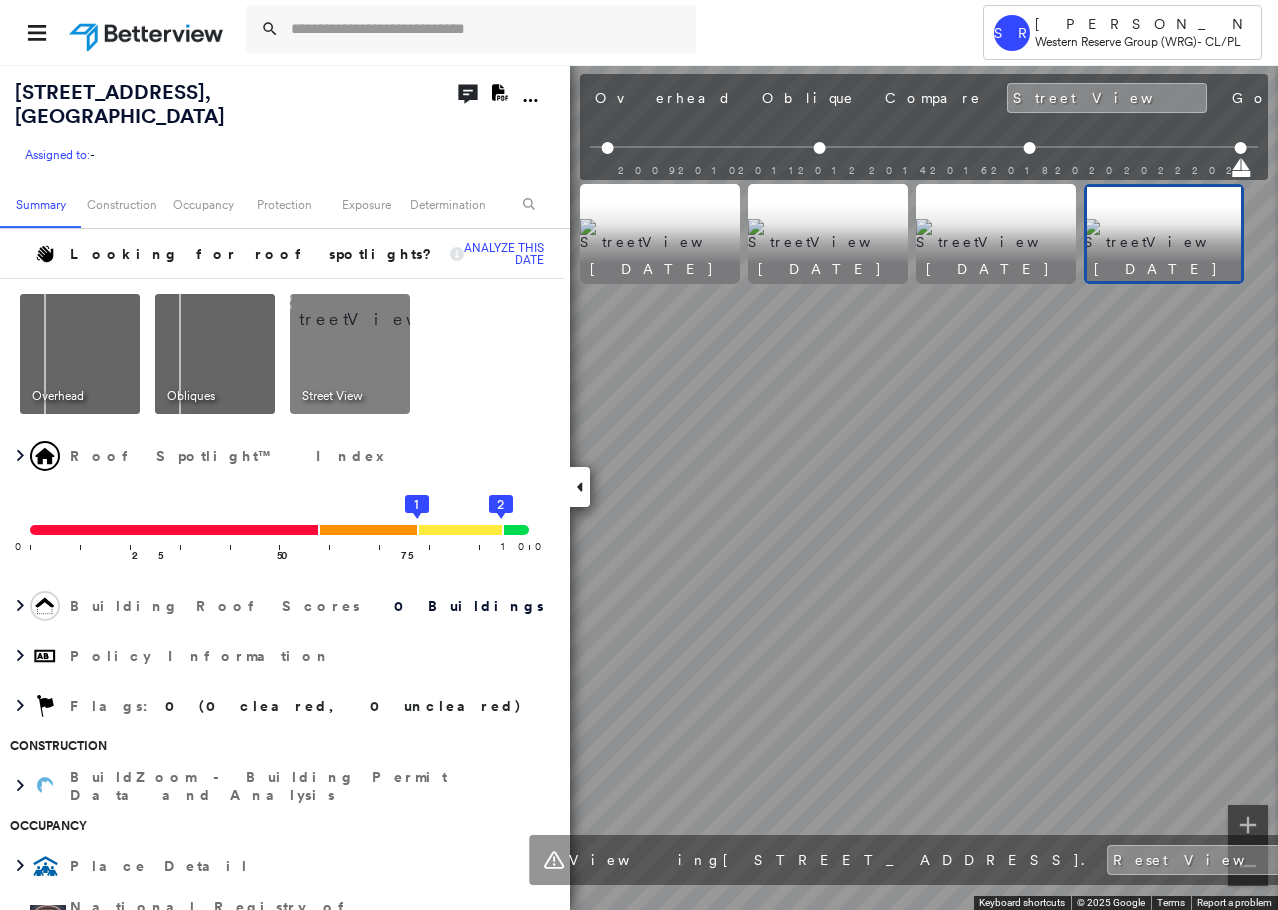 click at bounding box center (996, 234) 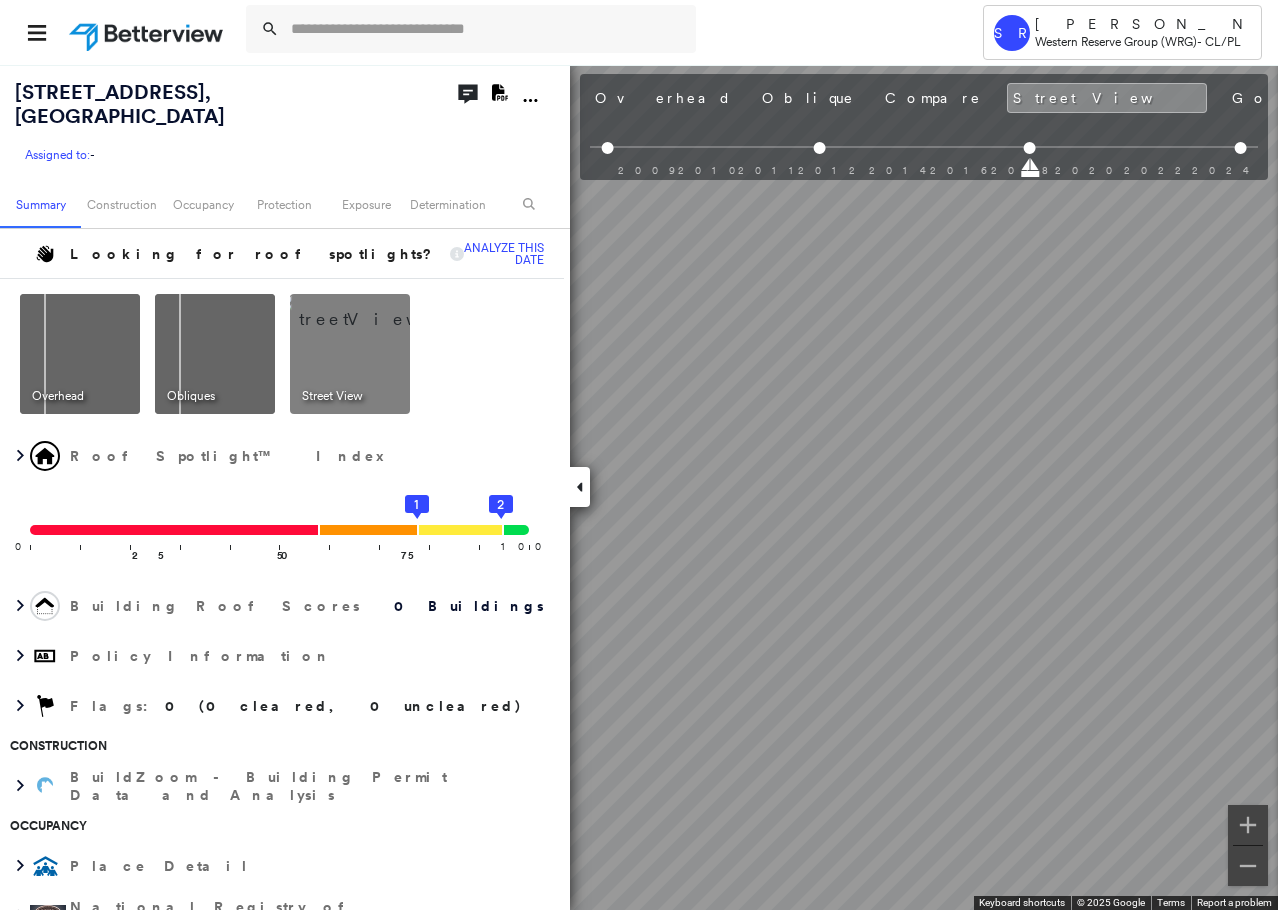 click on "[STREET_ADDRESS] Assigned to:  - Assigned to:  - Assigned to:  - Open Comments Download PDF Report Summary Construction Occupancy Protection Exposure Determination Looking for roof spotlights? Analyze this date Overhead Obliques Street View Roof Spotlight™ Index 0 100 25 50 75 2 1 Building Roof Scores 0 Buildings Policy Information Flags :  0 (0 cleared, 0 uncleared) Construction BuildZoom - Building Permit Data and Analysis Occupancy Place Detail National Registry of Historic Places Smarty Streets - Surrounding Properties Protection US Fire Administration: Nearest Fire Stations Exposure FEMA Risk Index Additional Perils Determination Flags :  0 (0 cleared, 0 uncleared) Uncleared Flags (0) Cleared Flags  (0) There are no  uncleared  flags. Action Taken New Entry History Quote/New Business Terms & Conditions Added ACV Endorsement Added Cosmetic Endorsement Inspection/Loss Control Report Information Added to Inspection Survey Onsite Inspection Ordered Determined No Inspection Needed" at bounding box center [639, 487] 